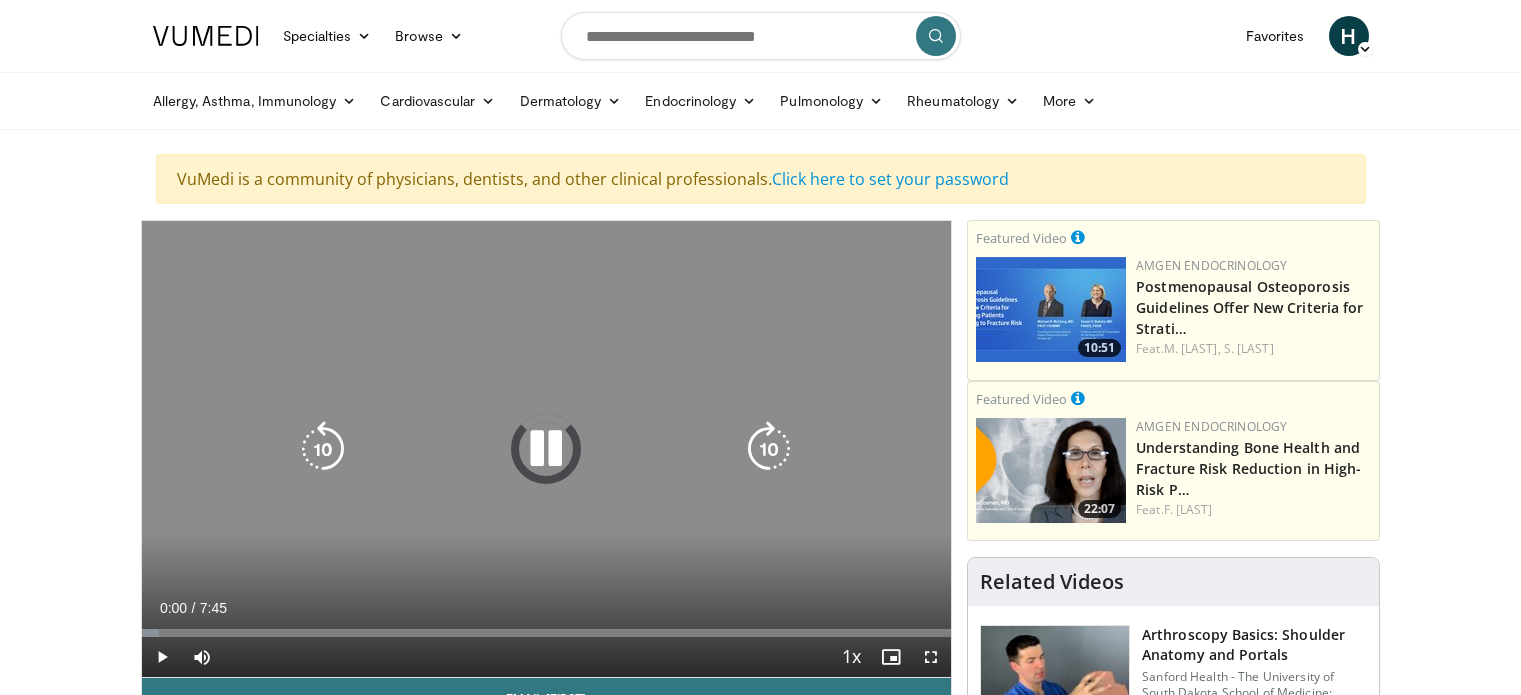 scroll, scrollTop: 0, scrollLeft: 0, axis: both 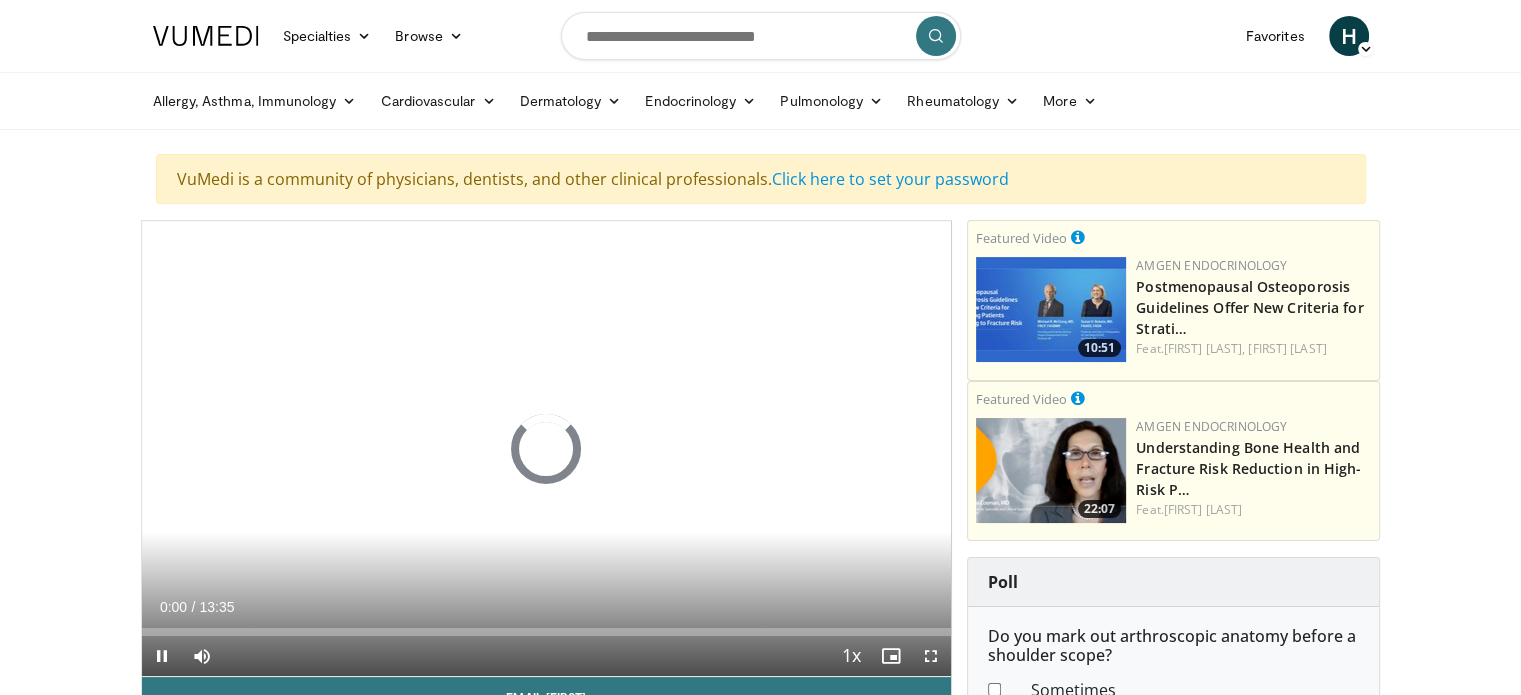 click at bounding box center (1051, 309) 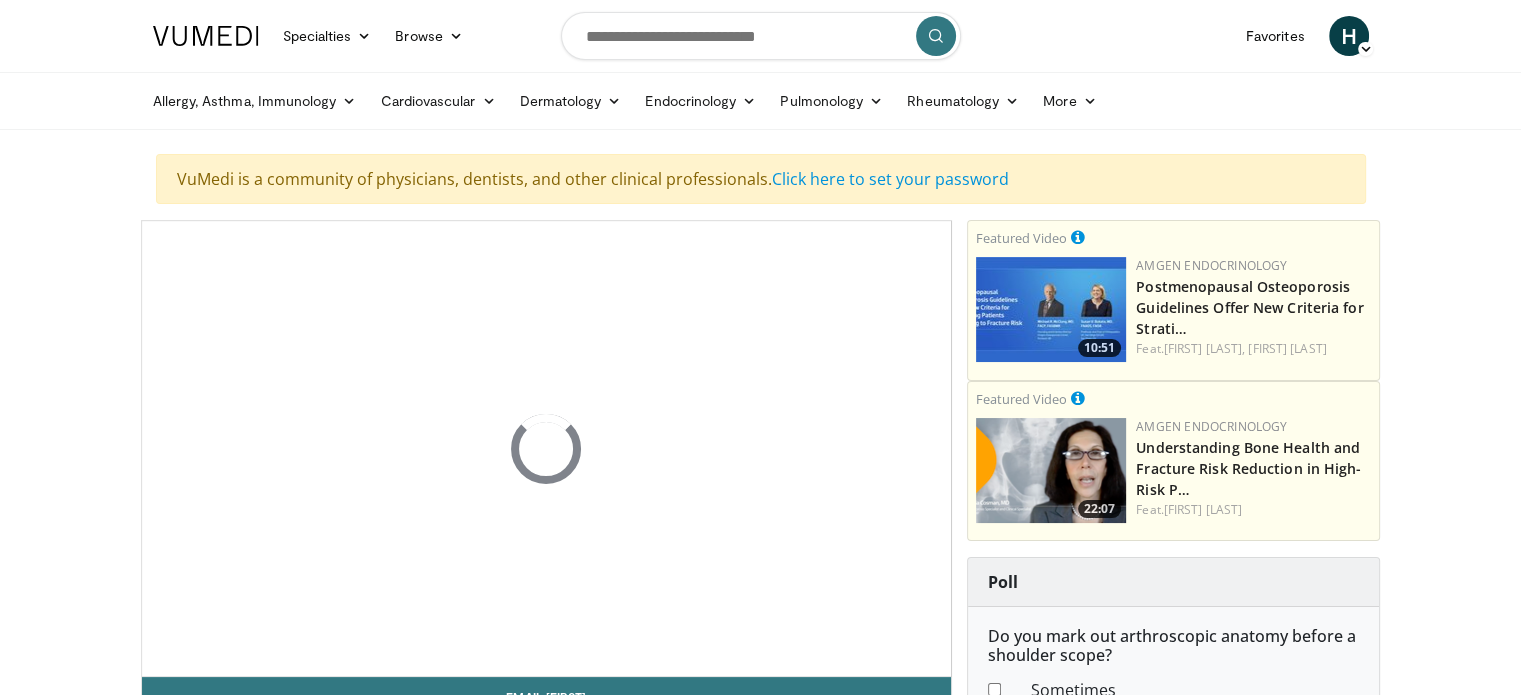 click at bounding box center (1051, 309) 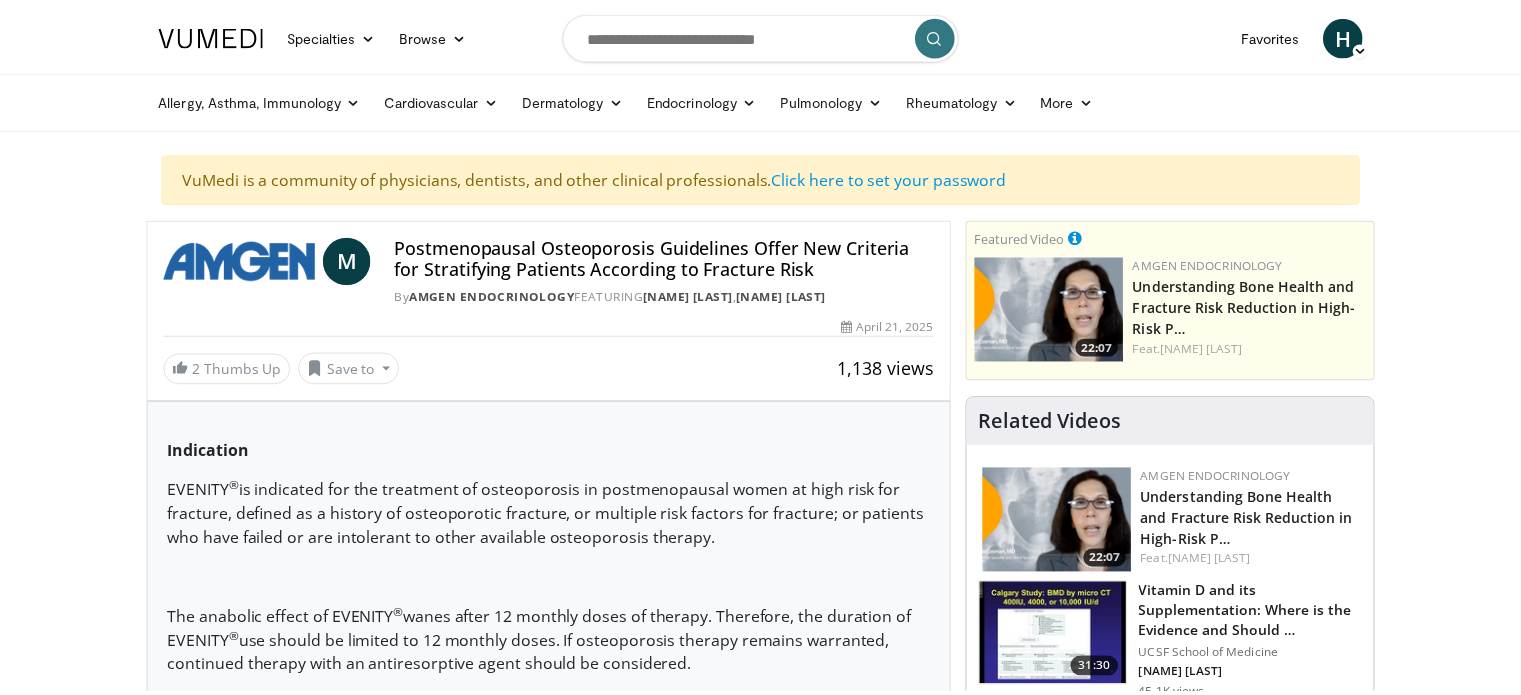scroll, scrollTop: 0, scrollLeft: 0, axis: both 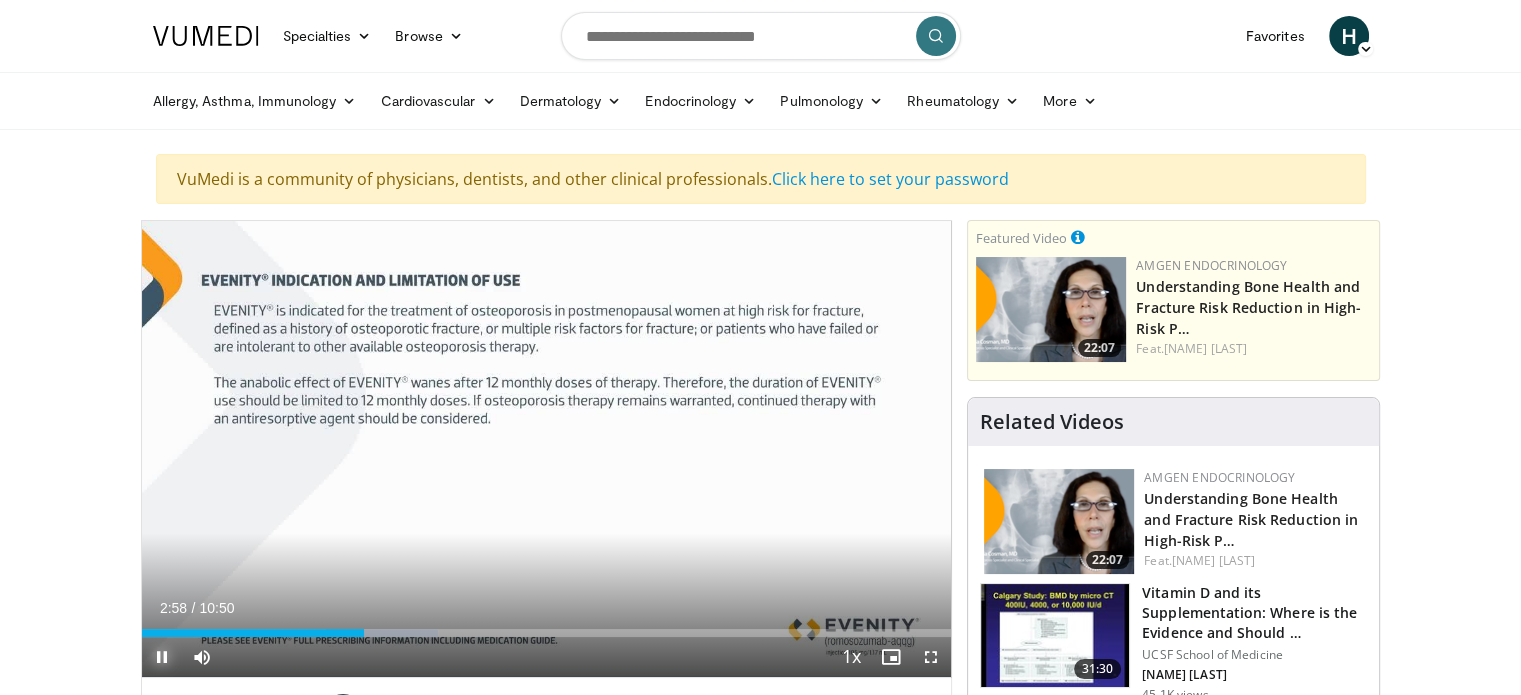 click at bounding box center (162, 657) 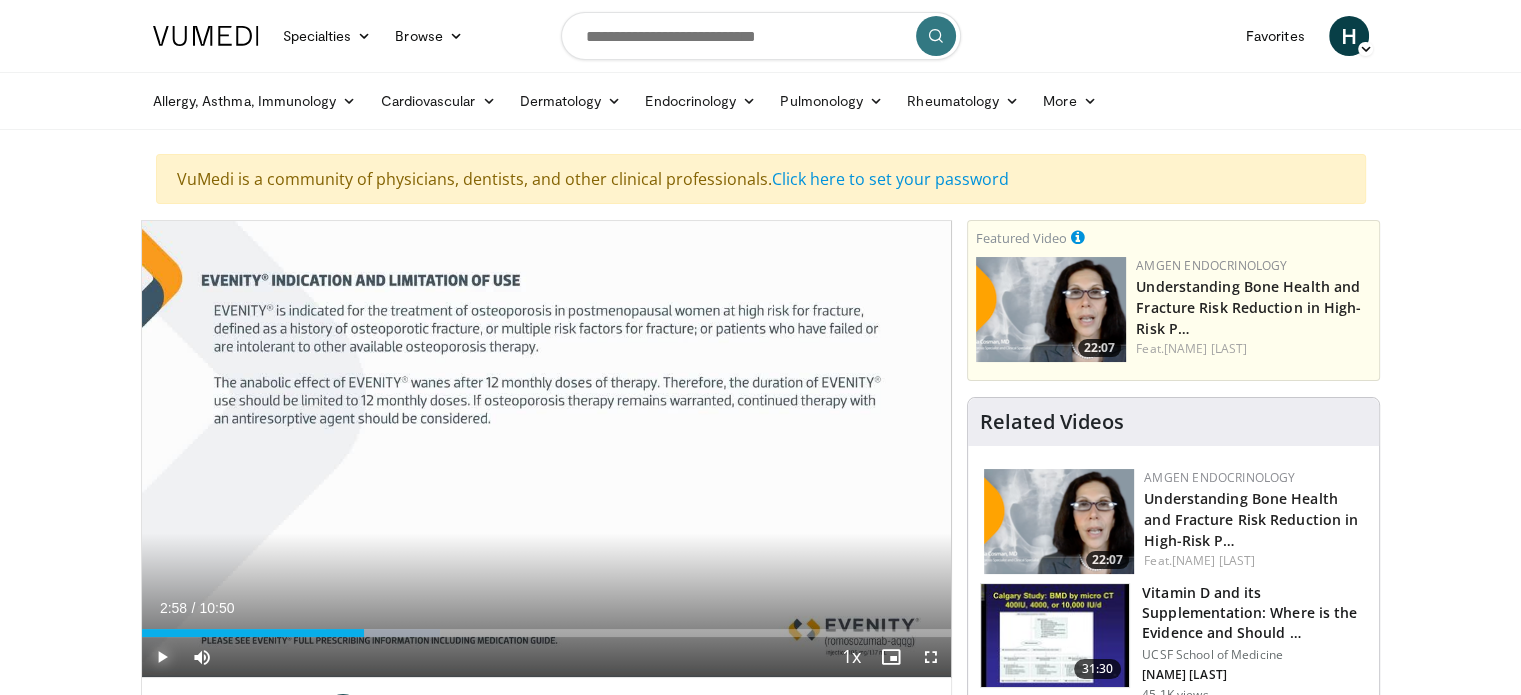 click at bounding box center [162, 657] 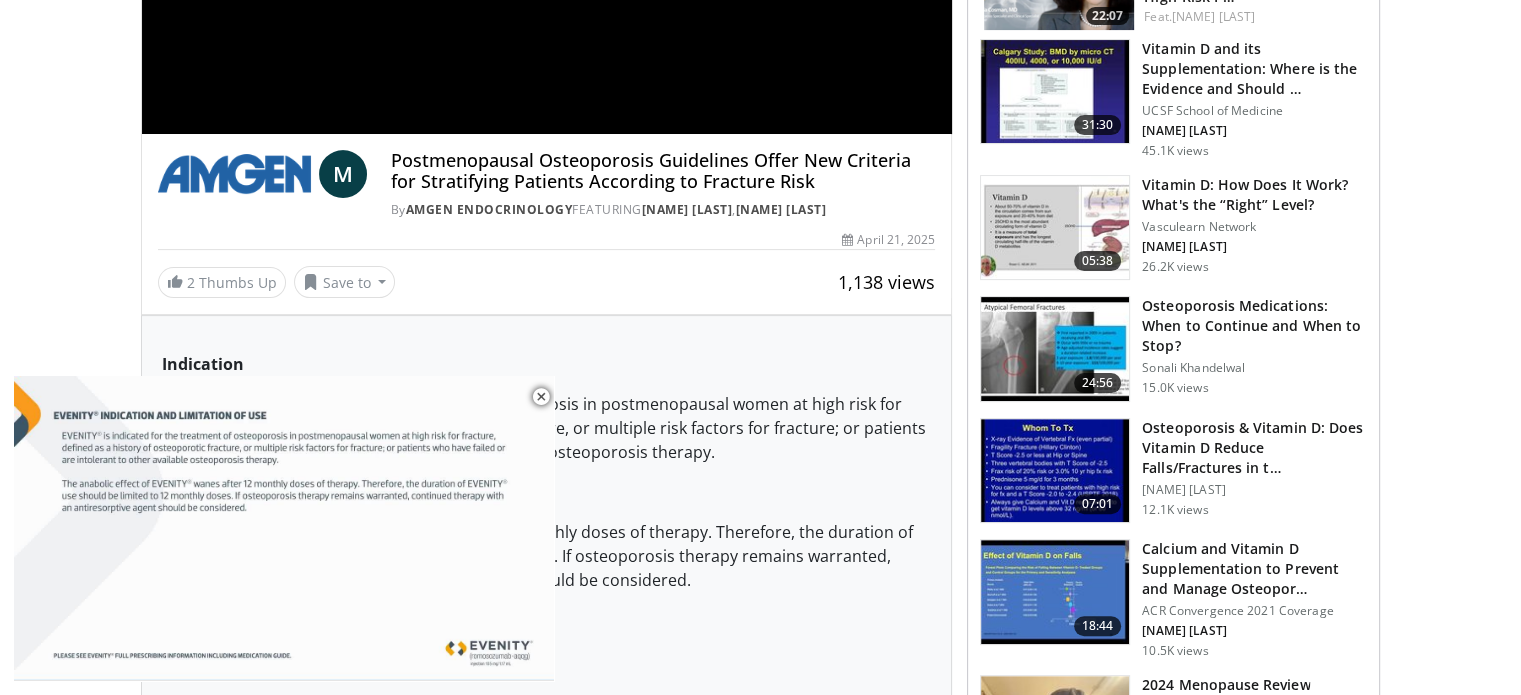scroll, scrollTop: 600, scrollLeft: 0, axis: vertical 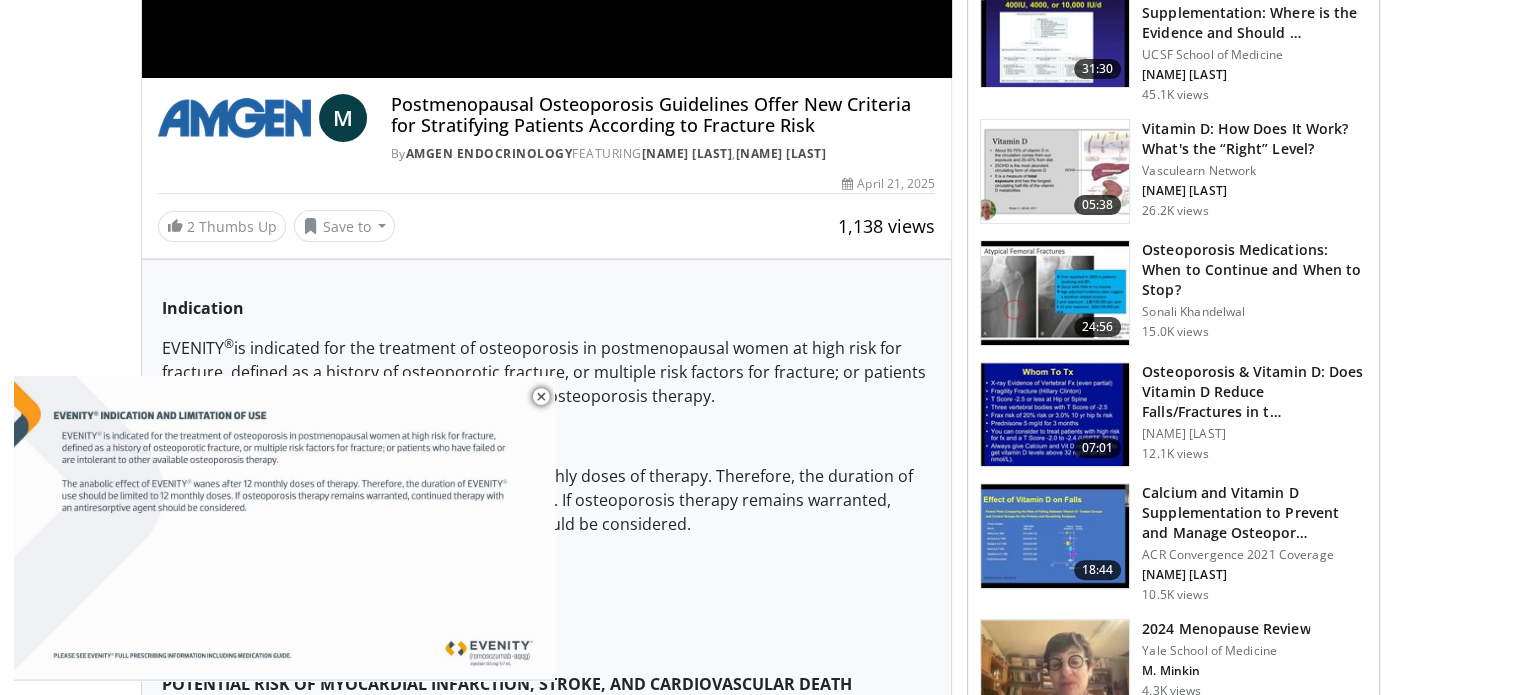 click at bounding box center [1055, 293] 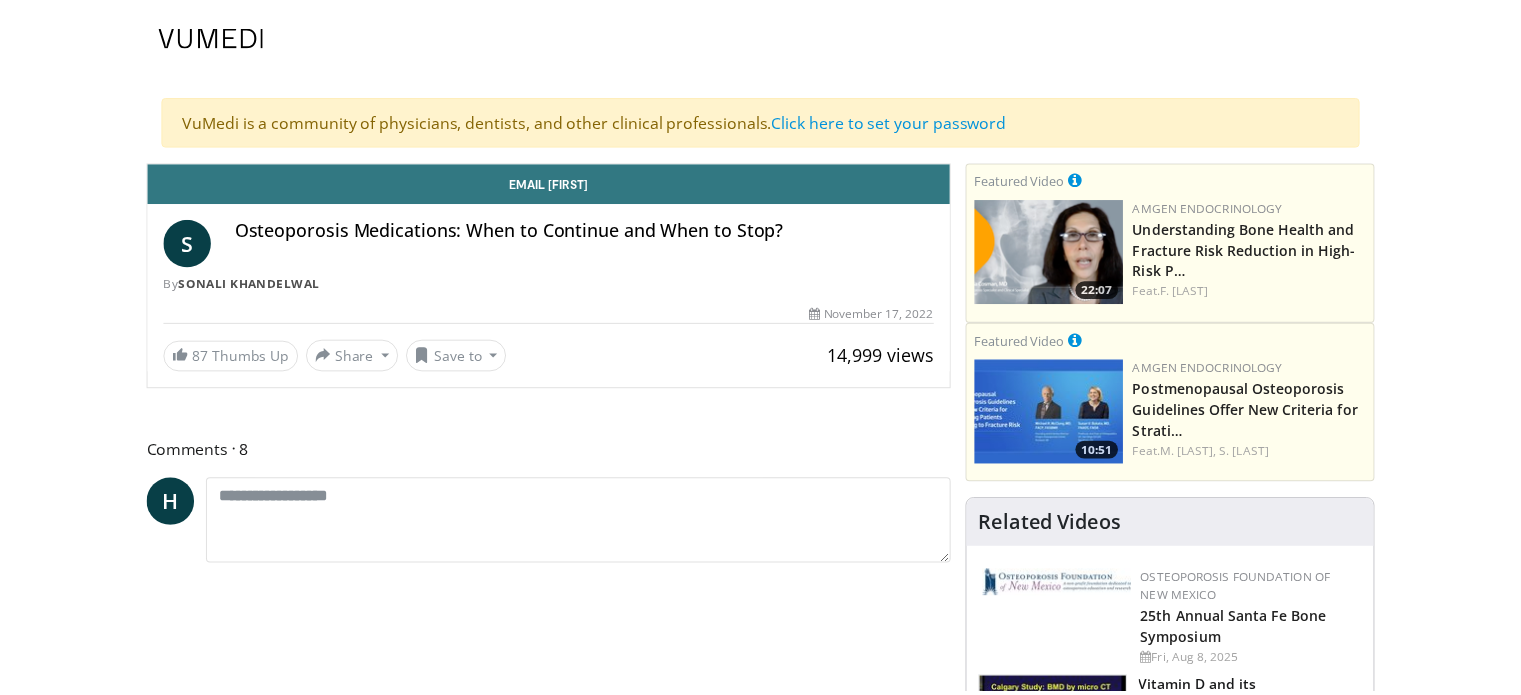 scroll, scrollTop: 0, scrollLeft: 0, axis: both 